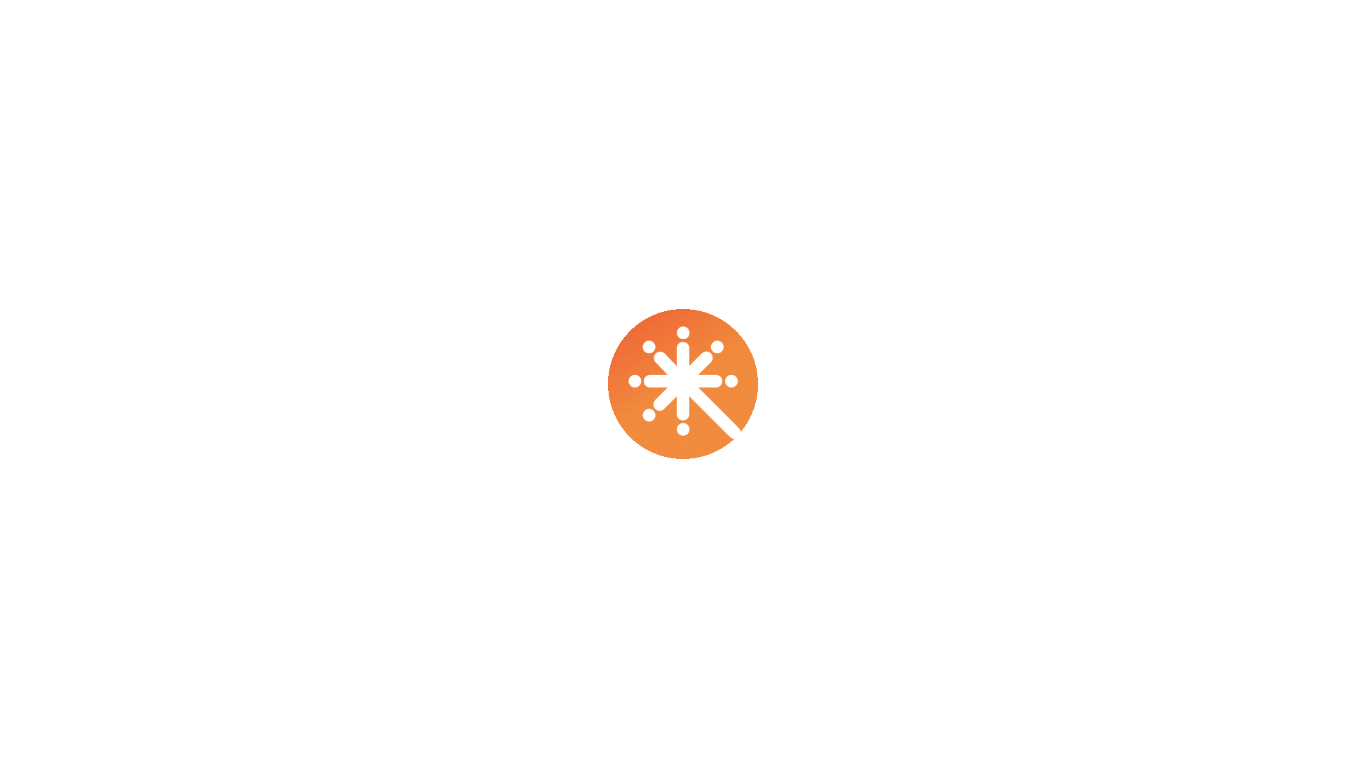 scroll, scrollTop: 0, scrollLeft: 0, axis: both 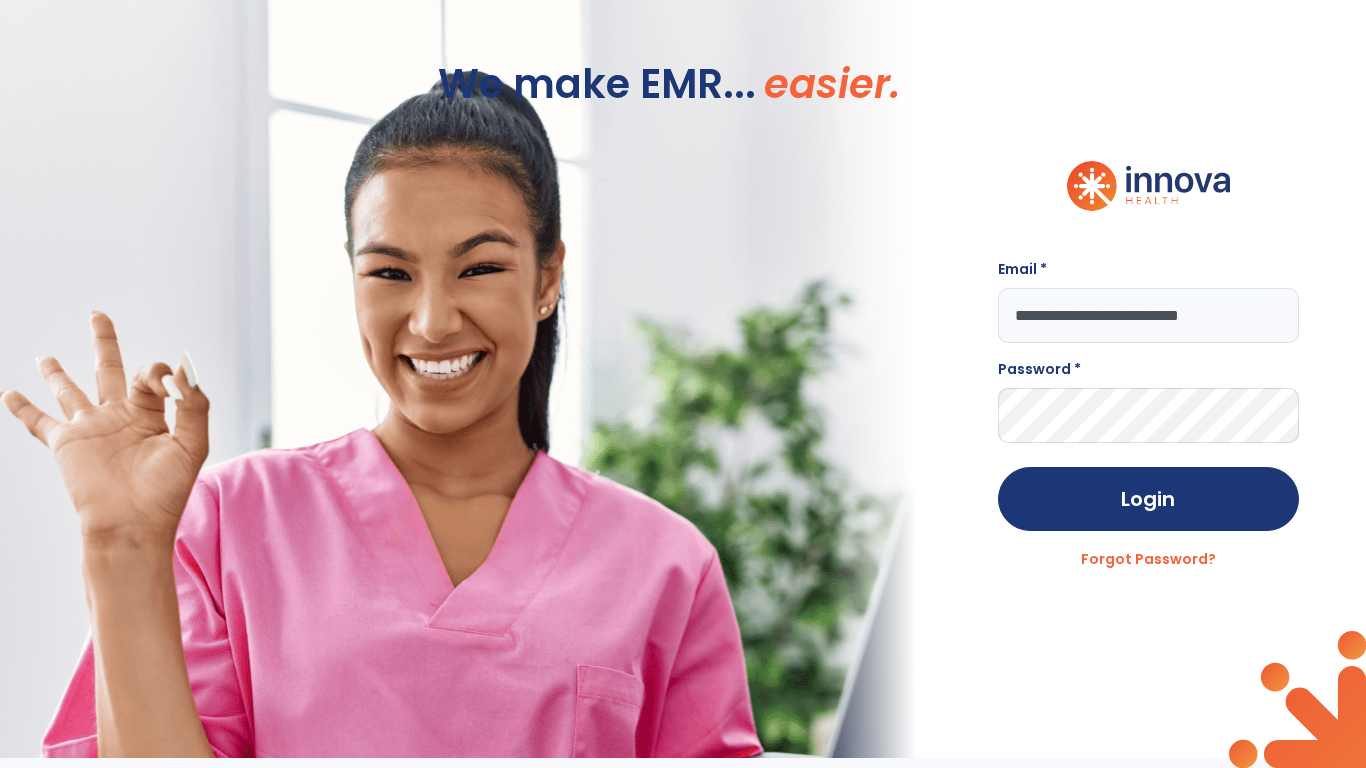 type on "**********" 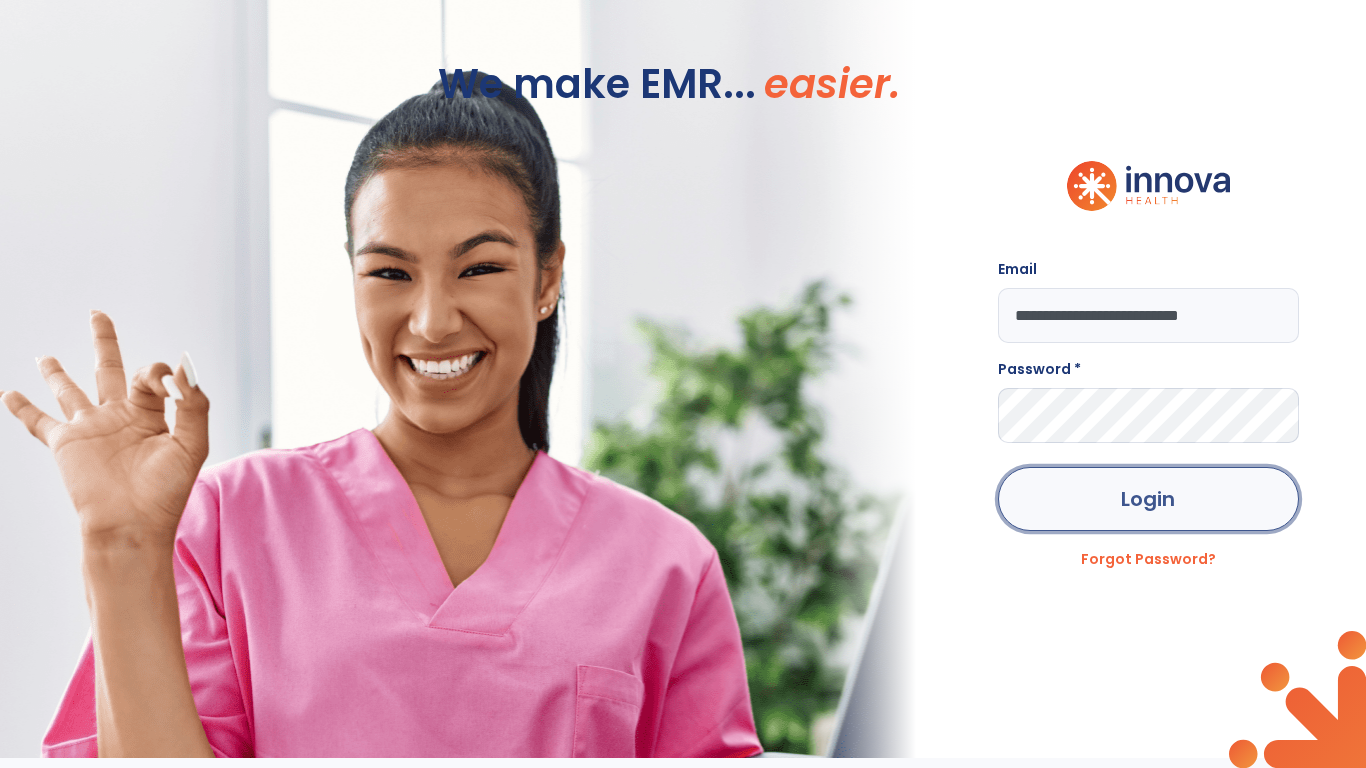 click on "Login" 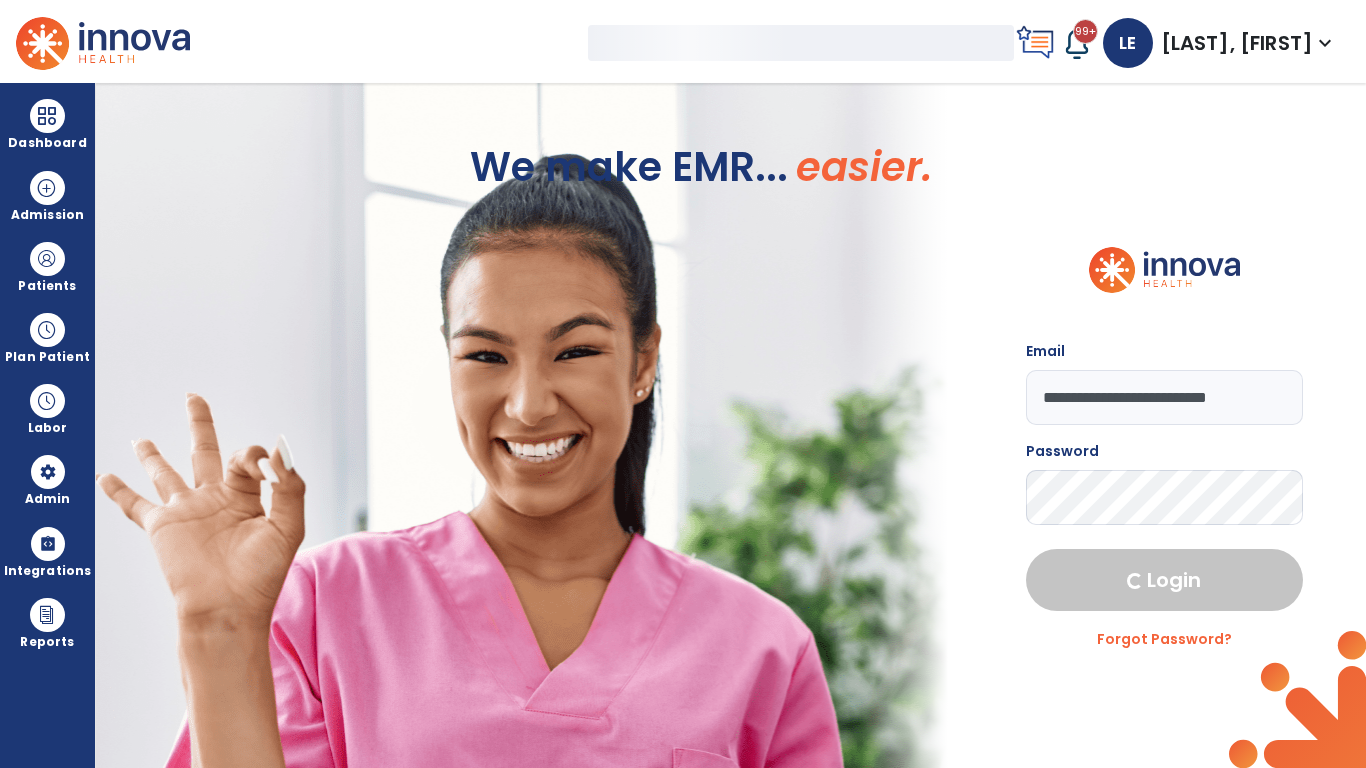 select on "***" 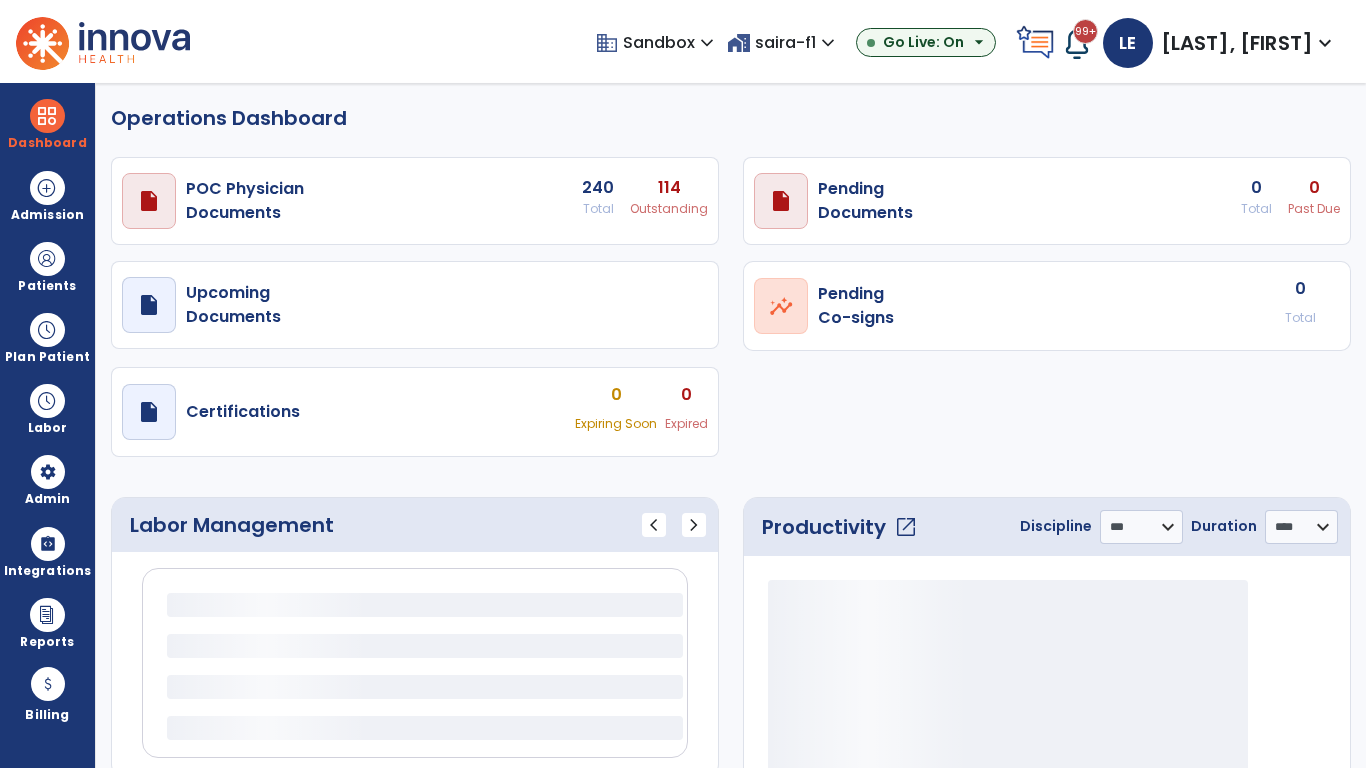 select on "***" 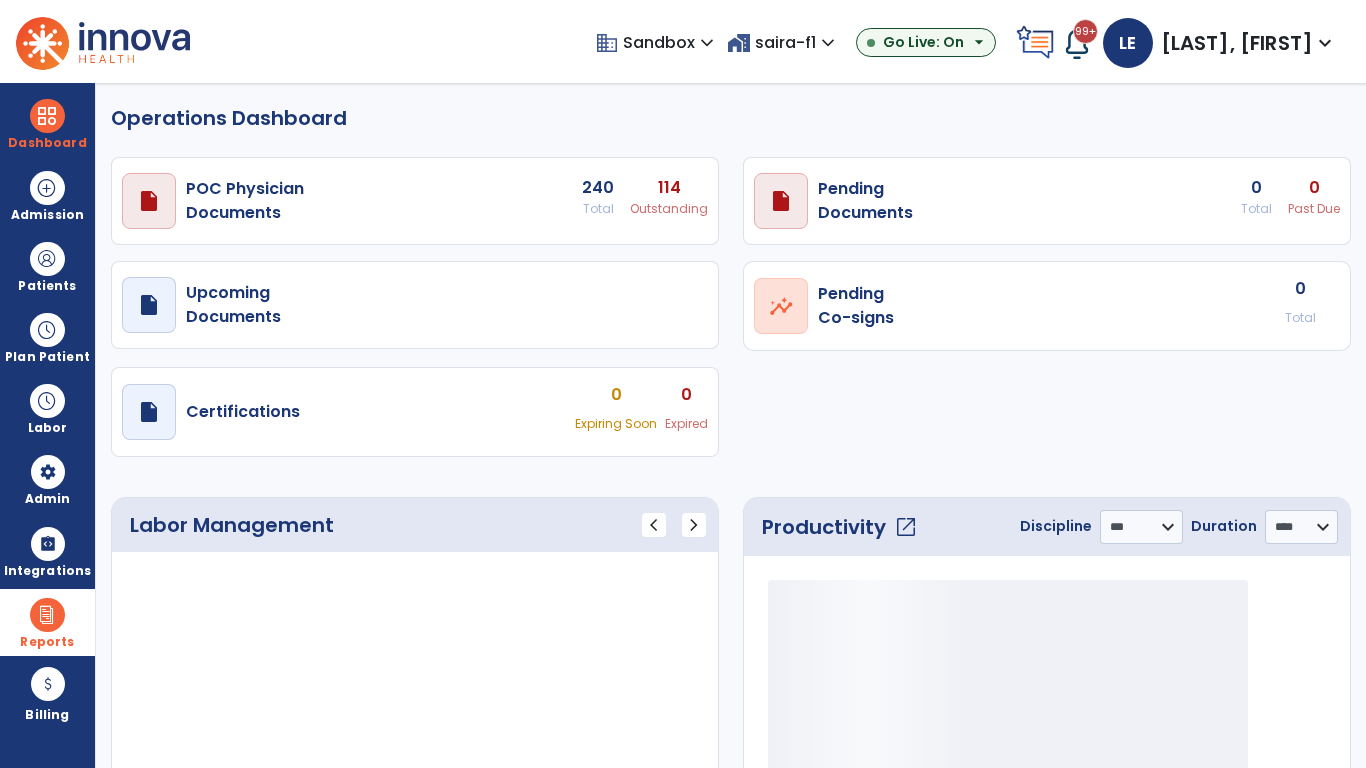 click at bounding box center (47, 615) 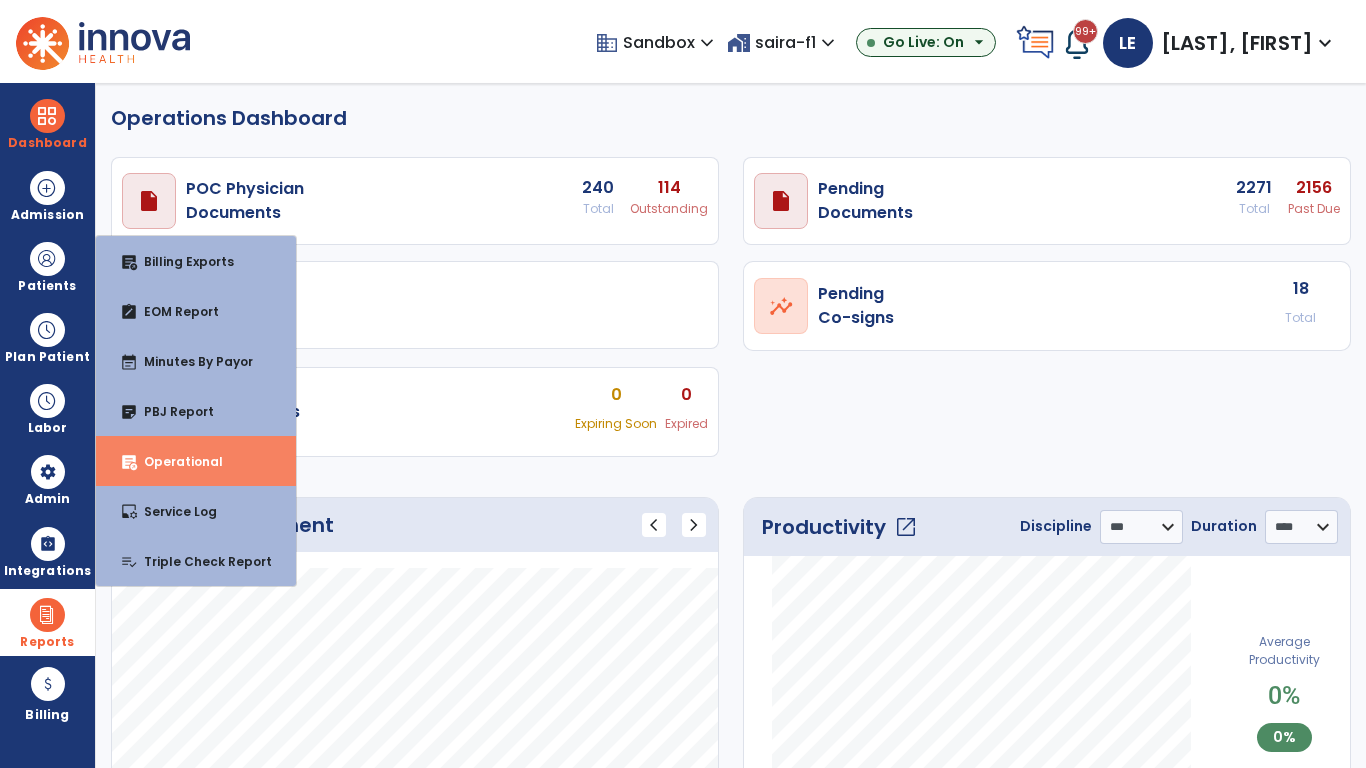 click on "Operational" at bounding box center [175, 461] 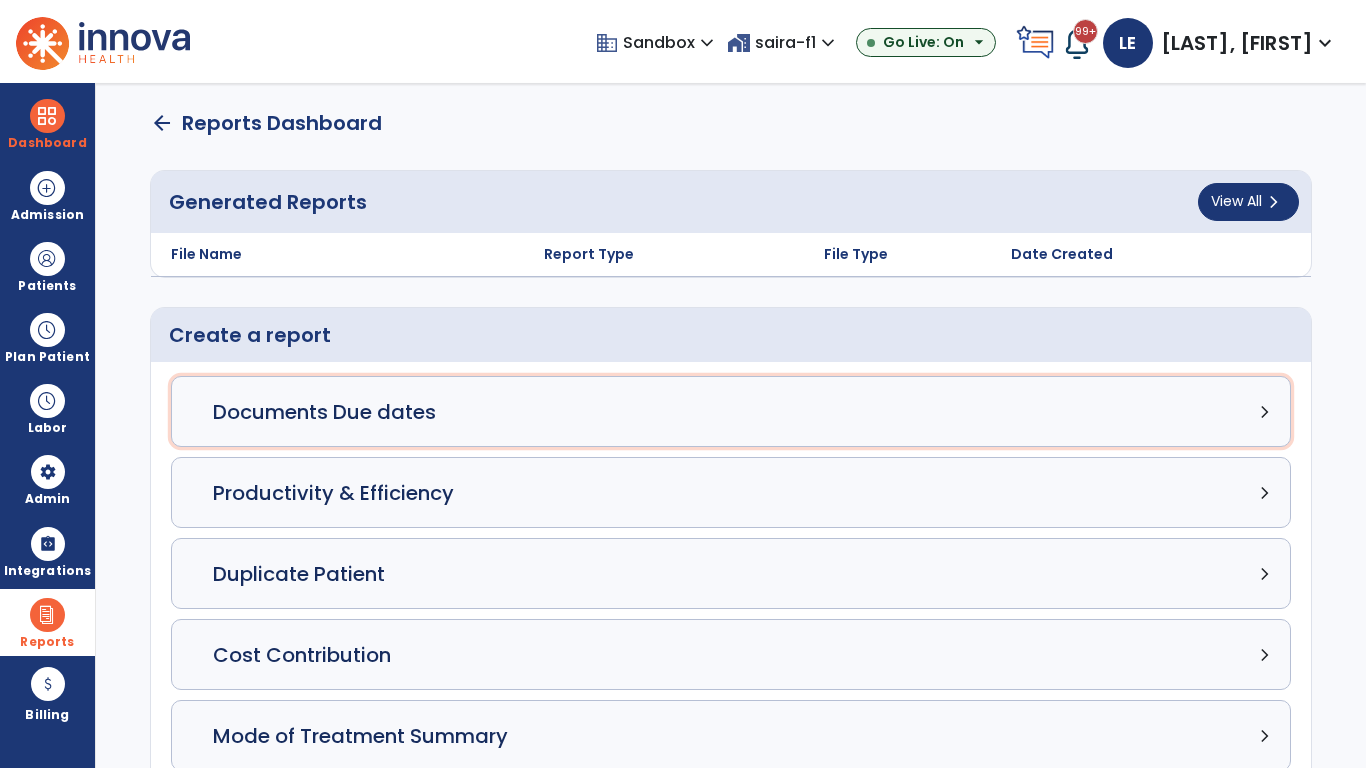 click on "Documents Due dates chevron_right" 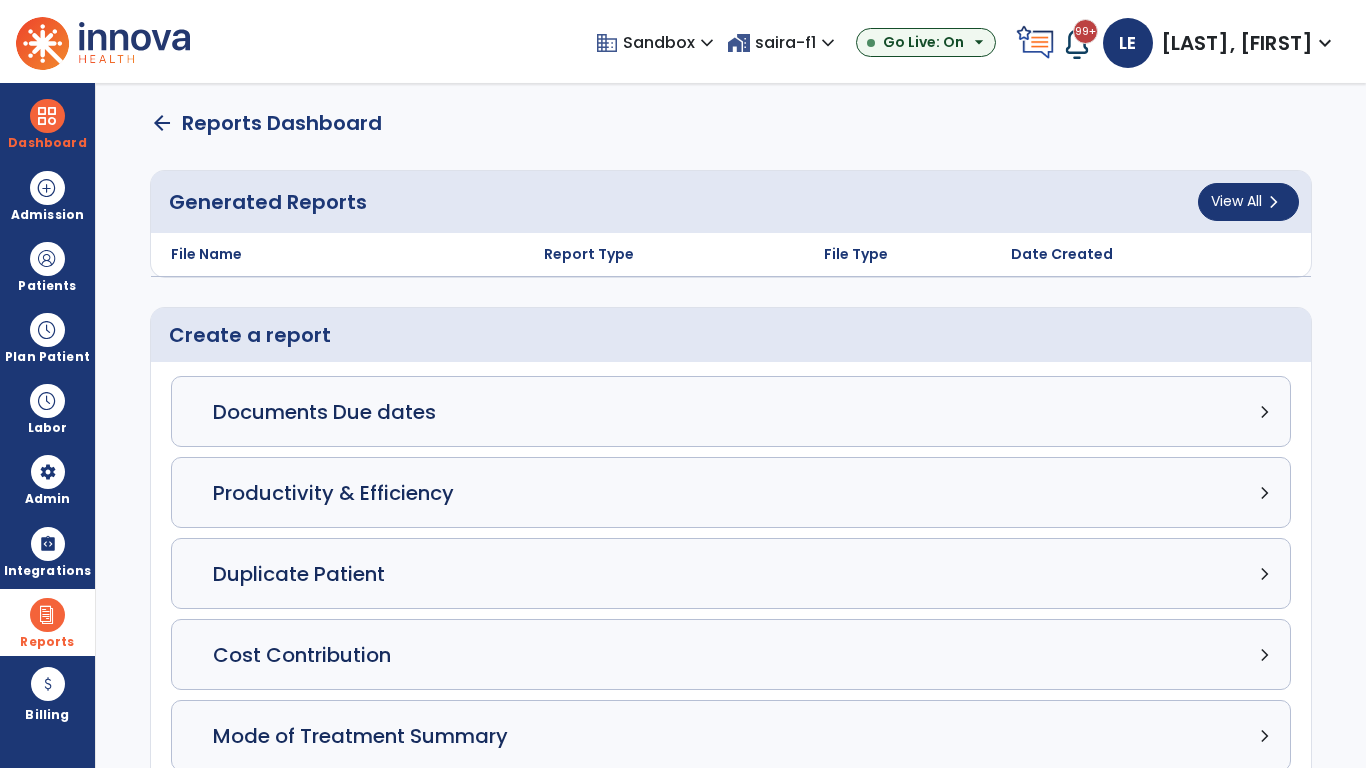 select on "***" 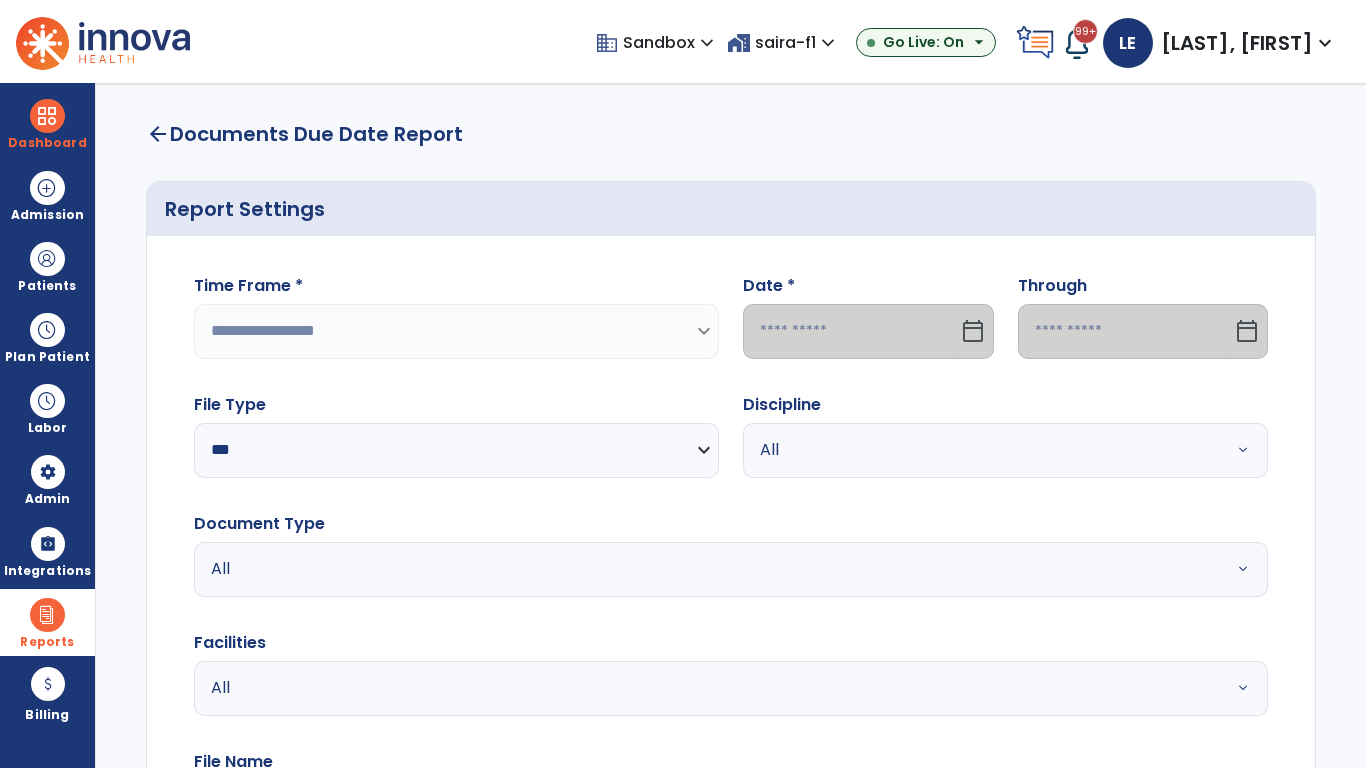 select on "*****" 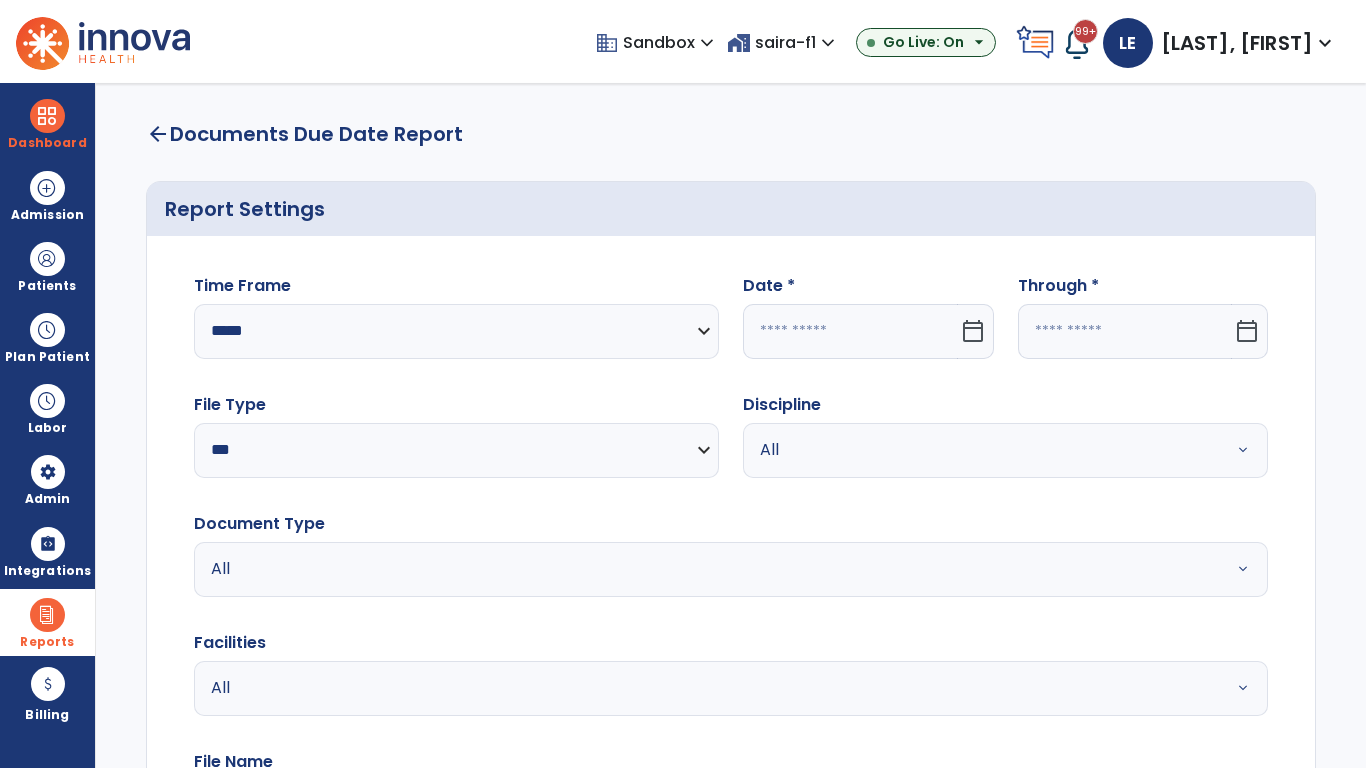 click 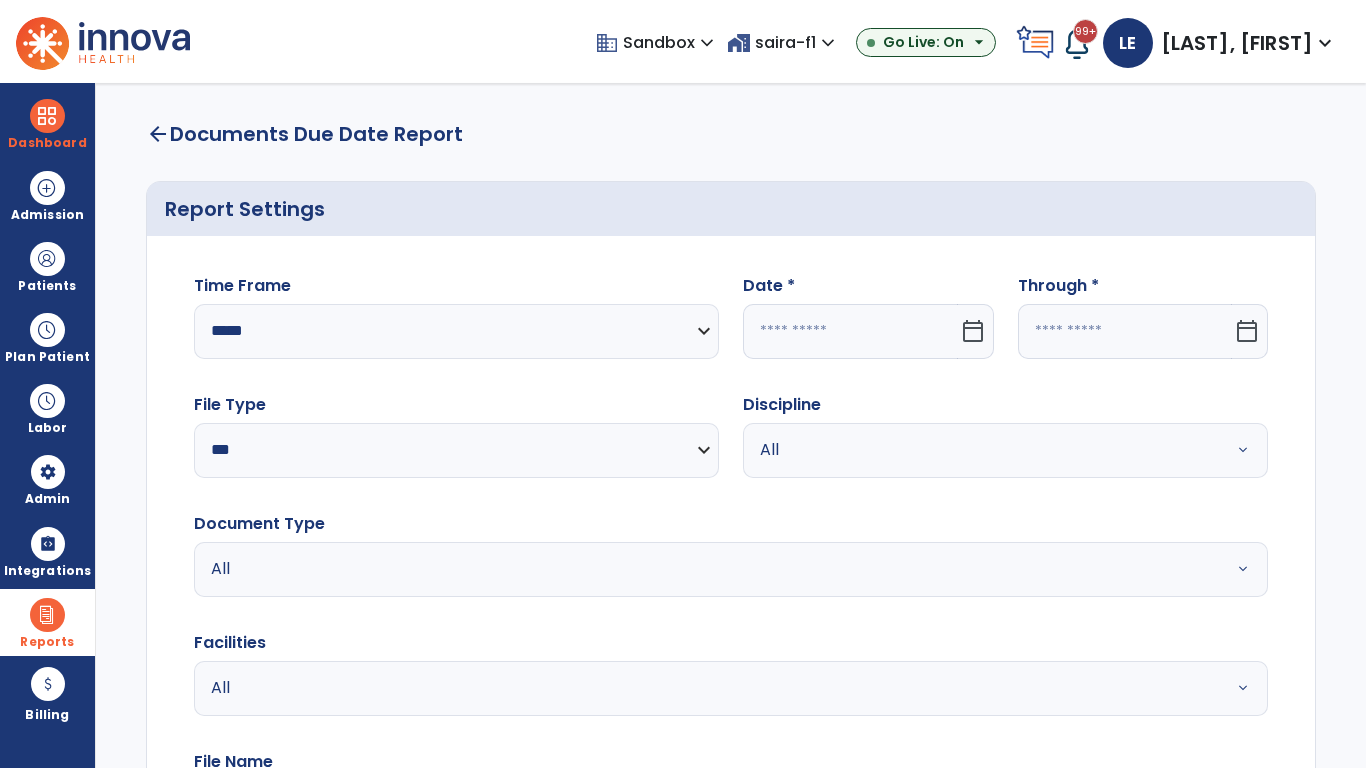 select on "*" 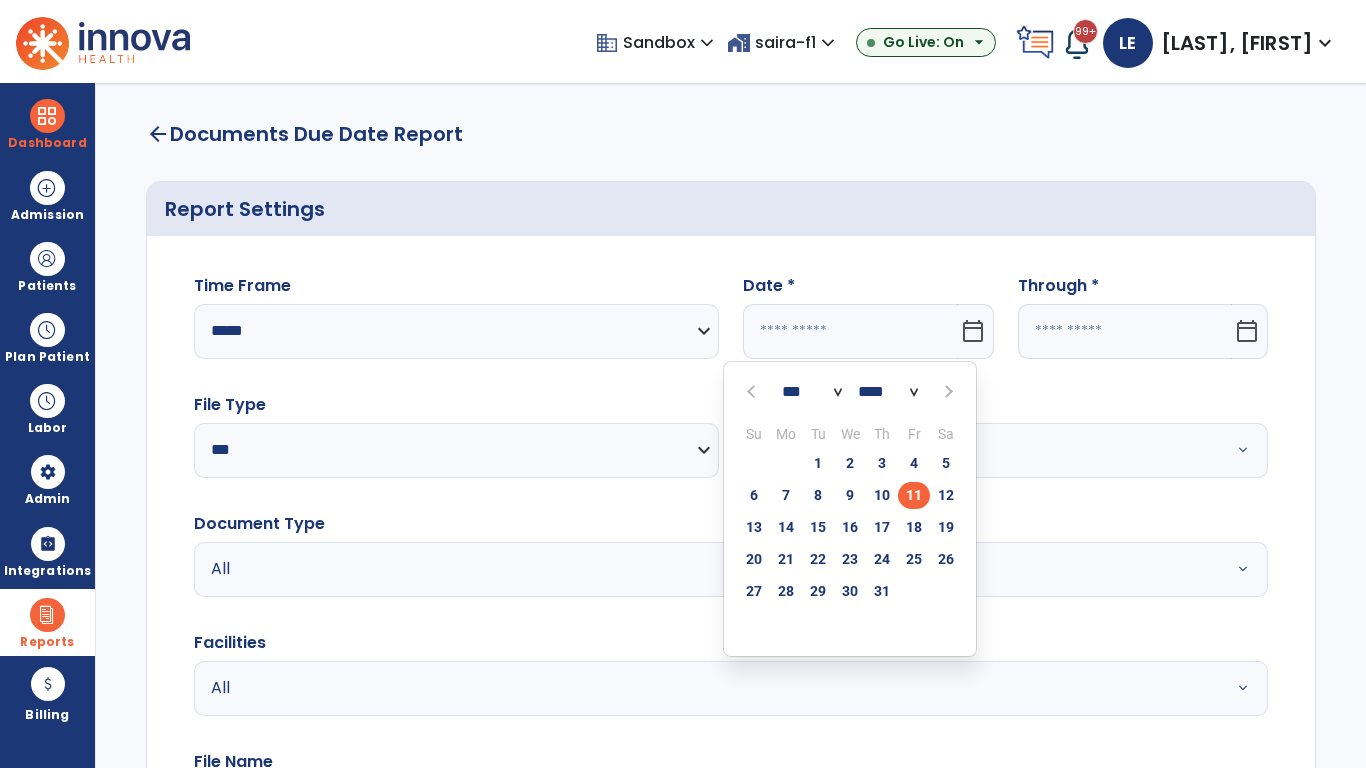 select on "****" 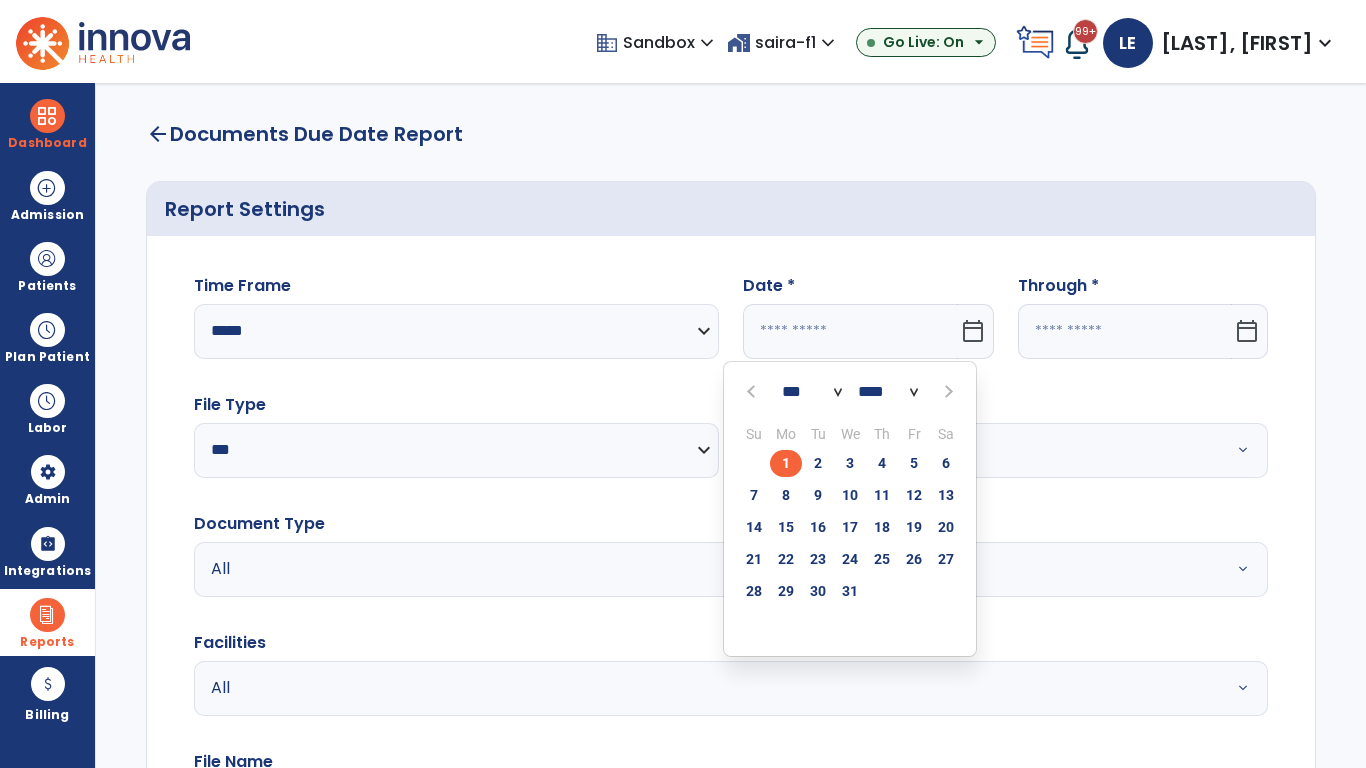 select on "**" 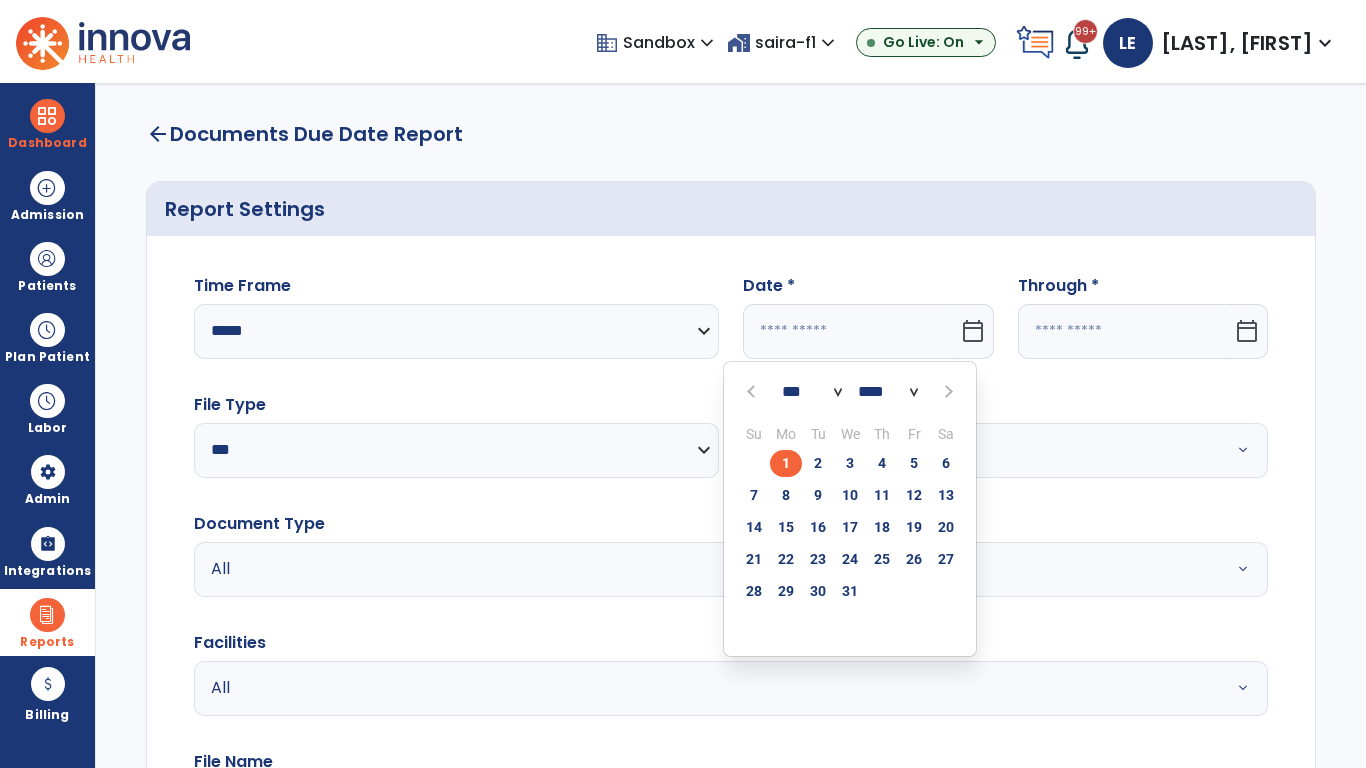 type on "*********" 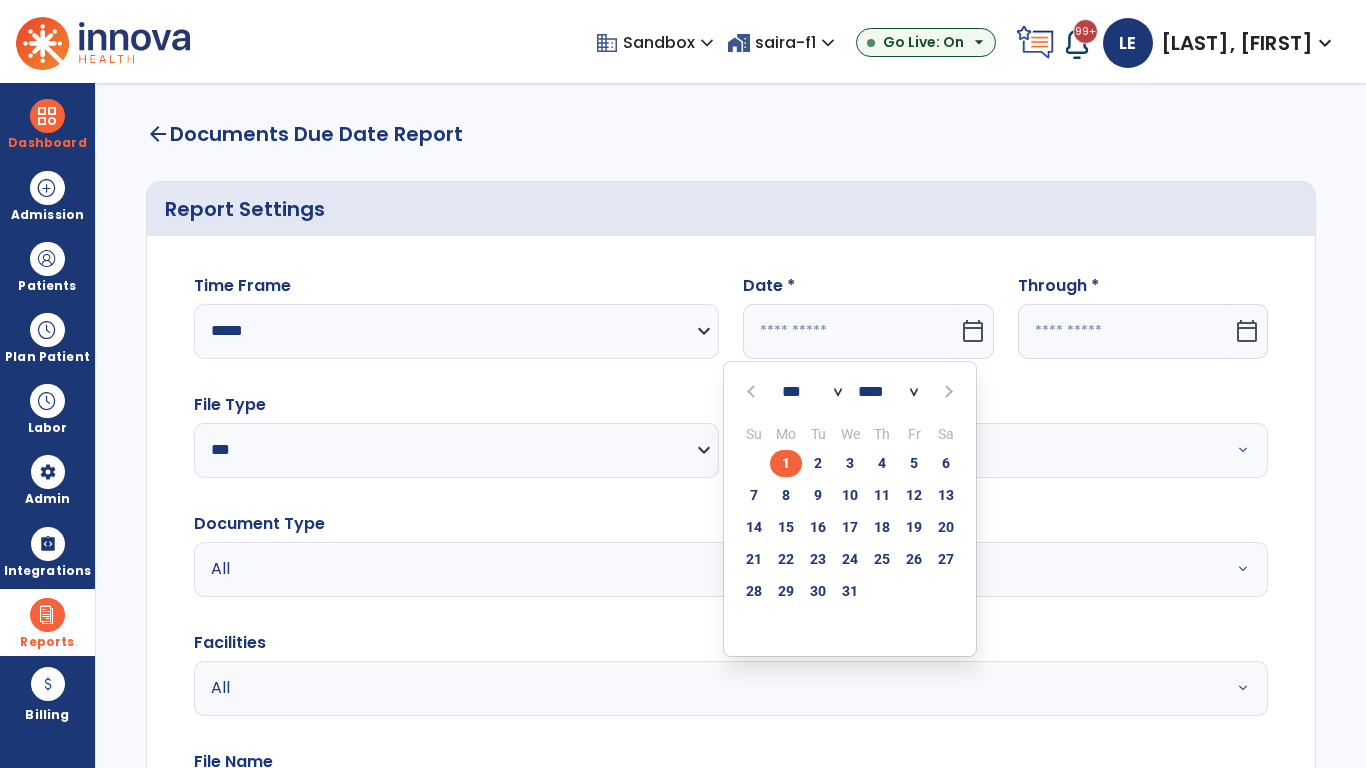 type on "**********" 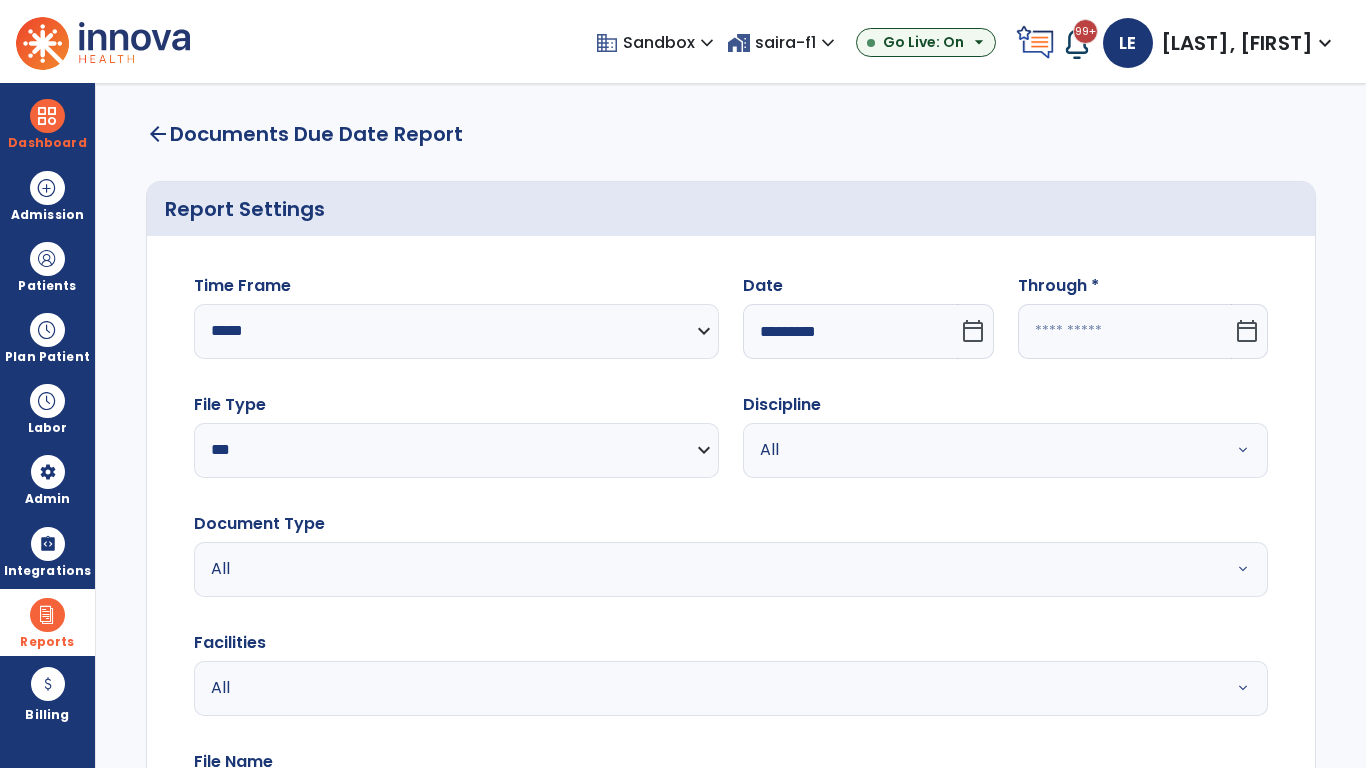 click 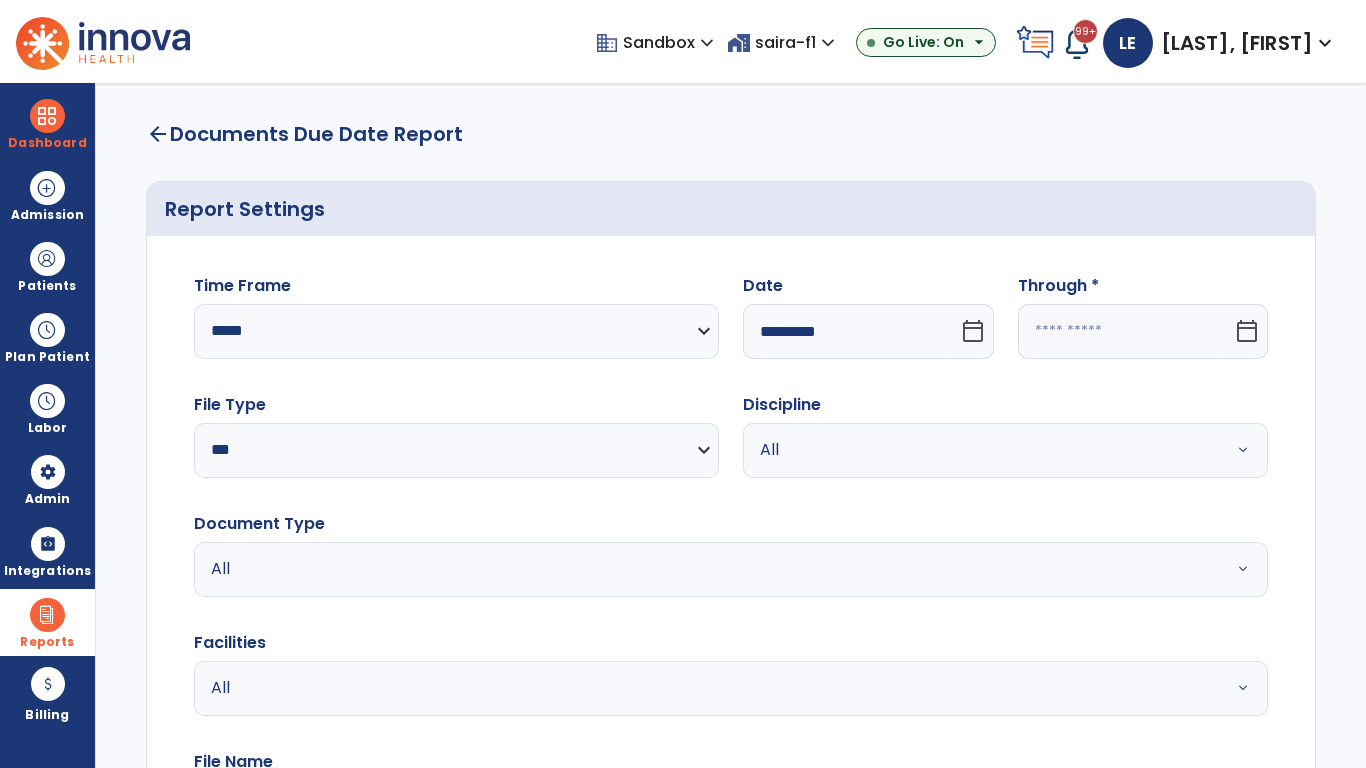 select on "*" 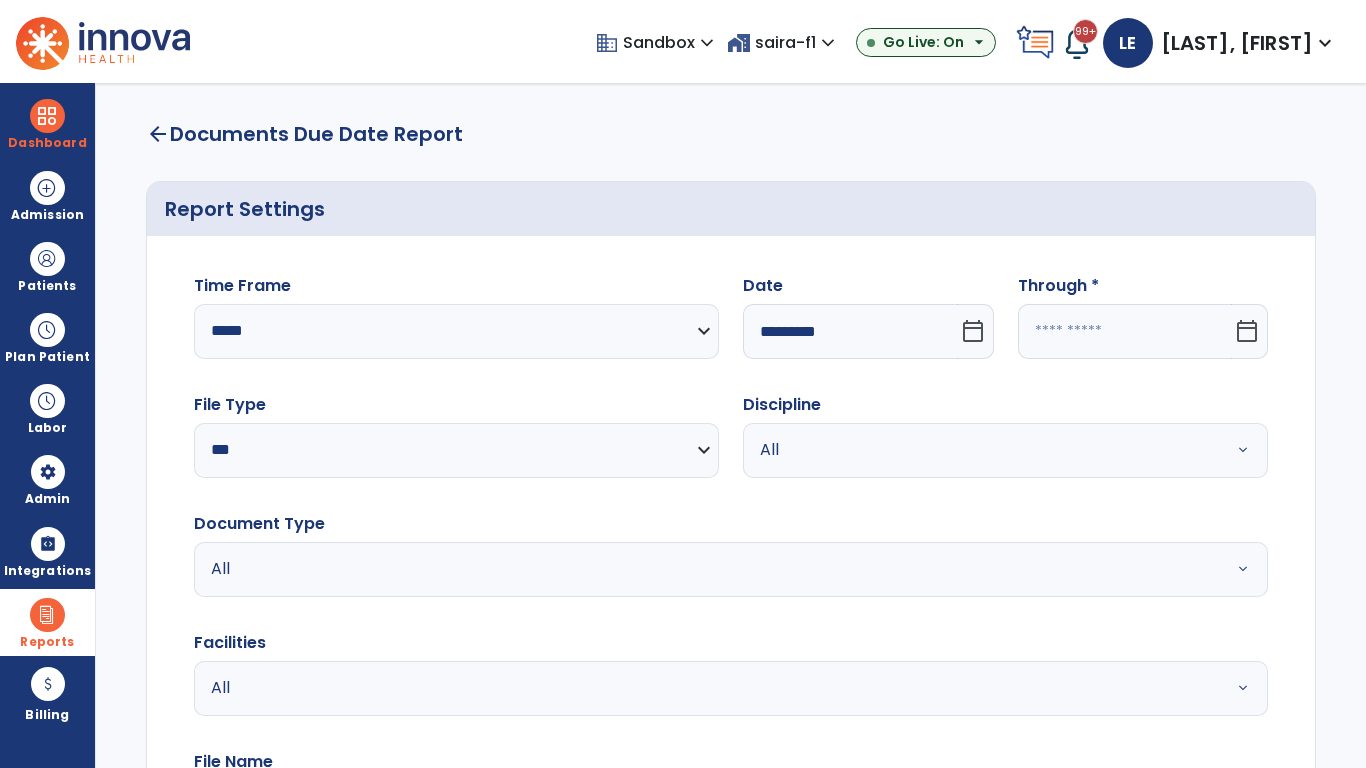 select on "****" 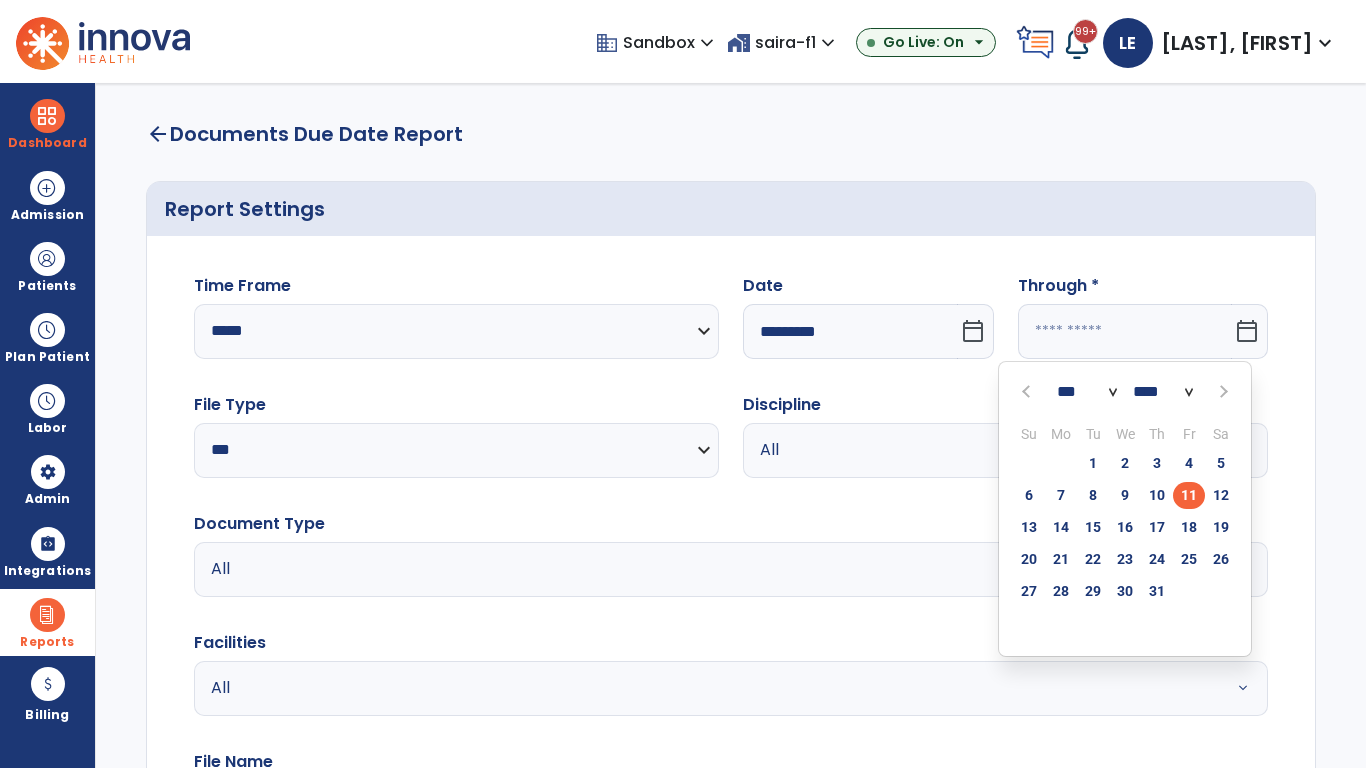 select on "*" 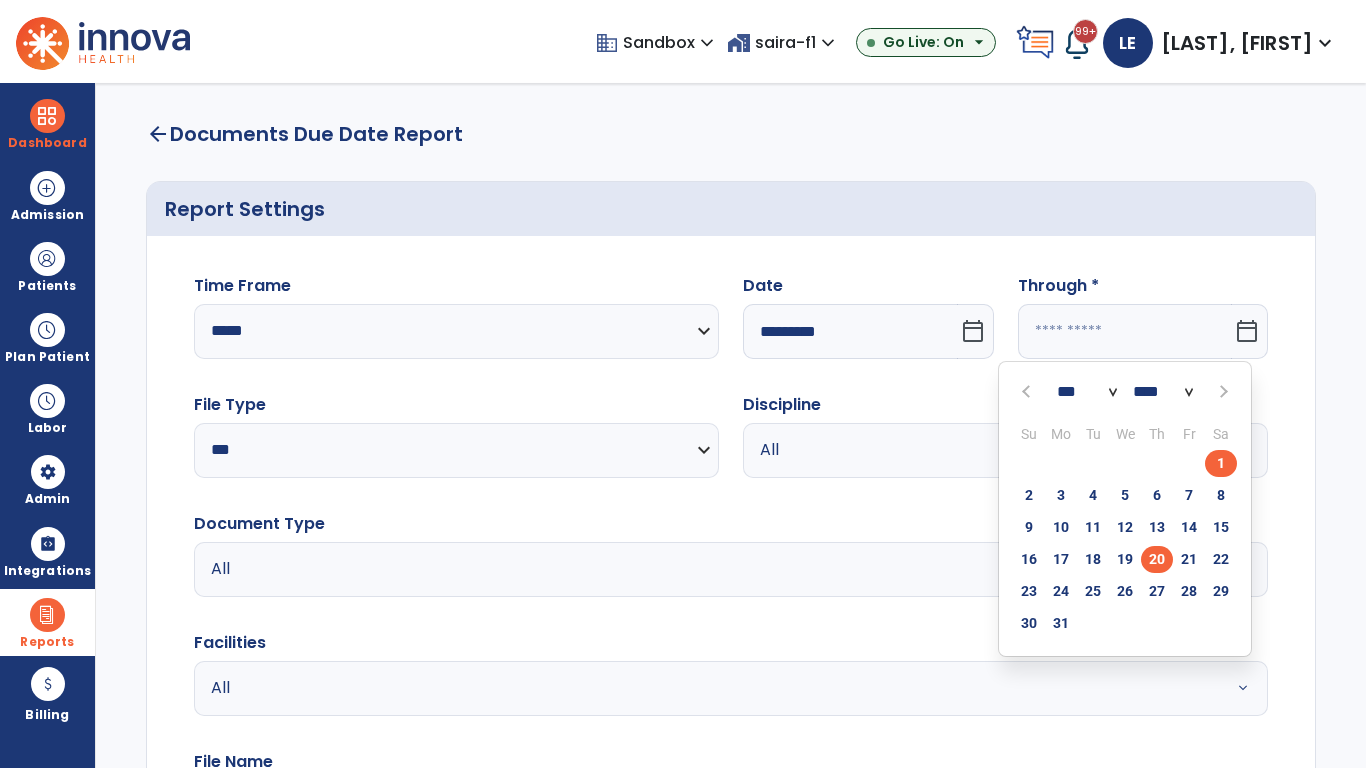 click on "20" 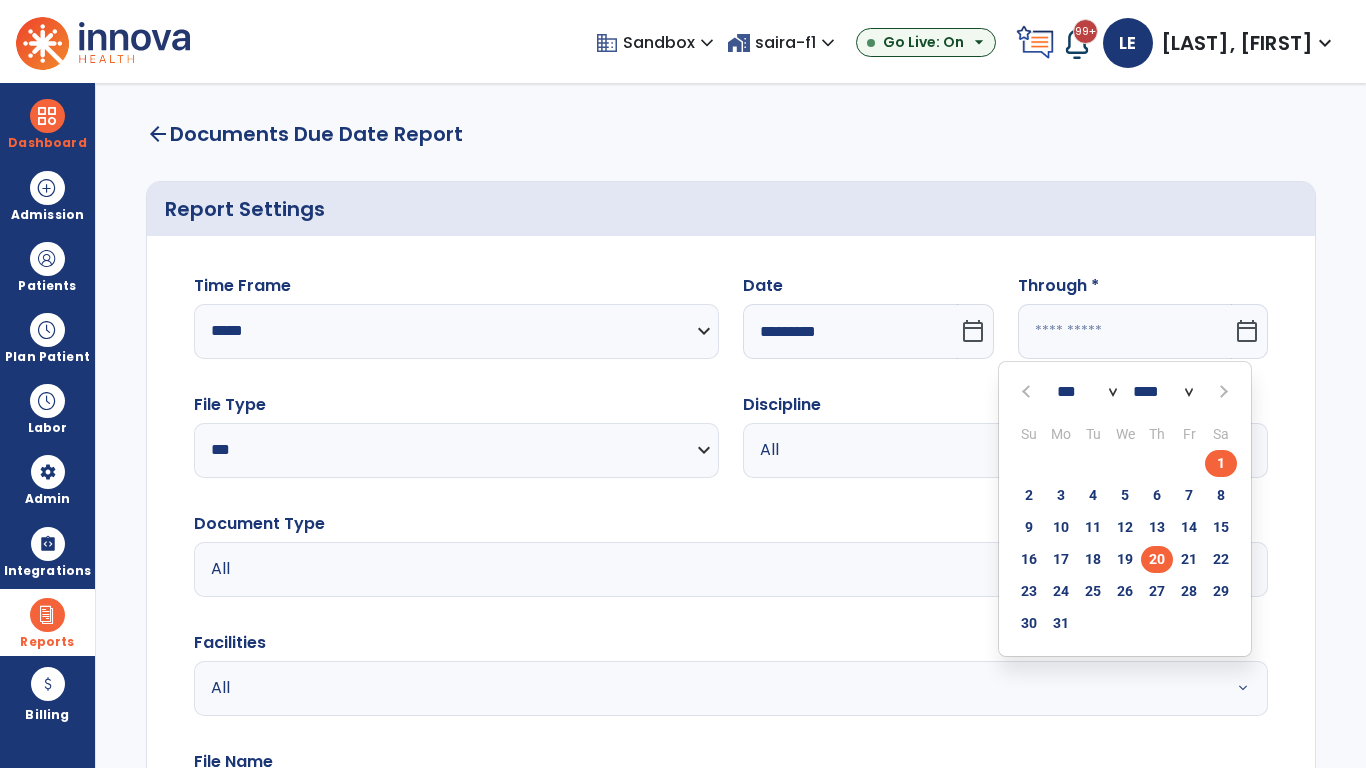 type on "*********" 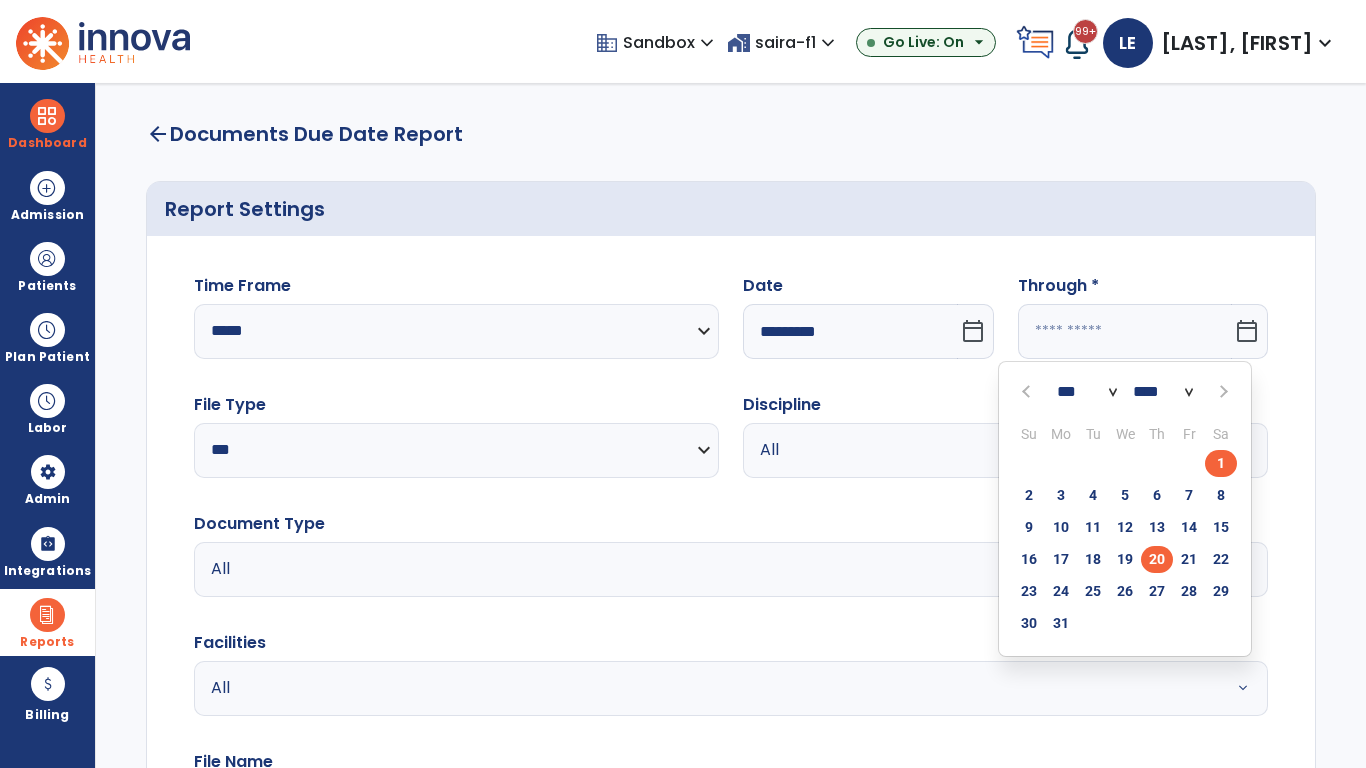 type on "**********" 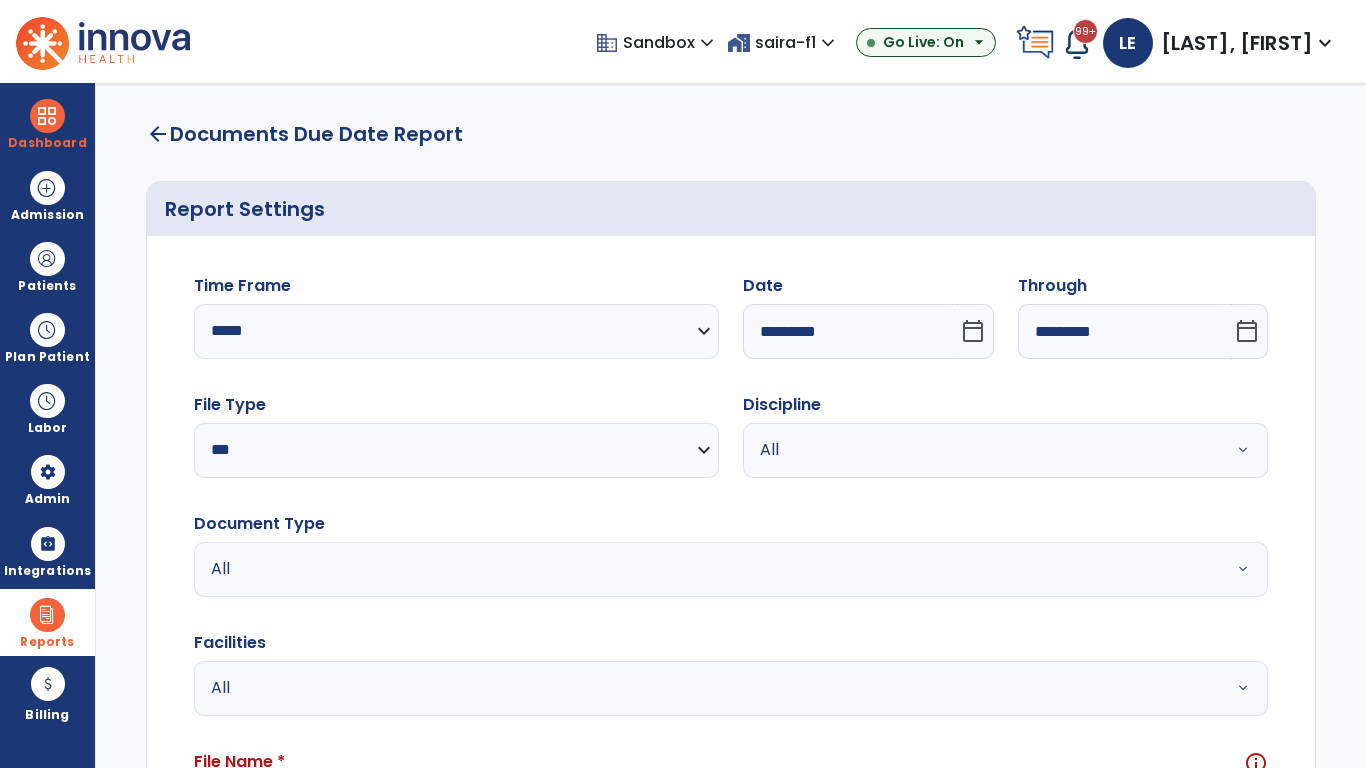 scroll, scrollTop: 51, scrollLeft: 0, axis: vertical 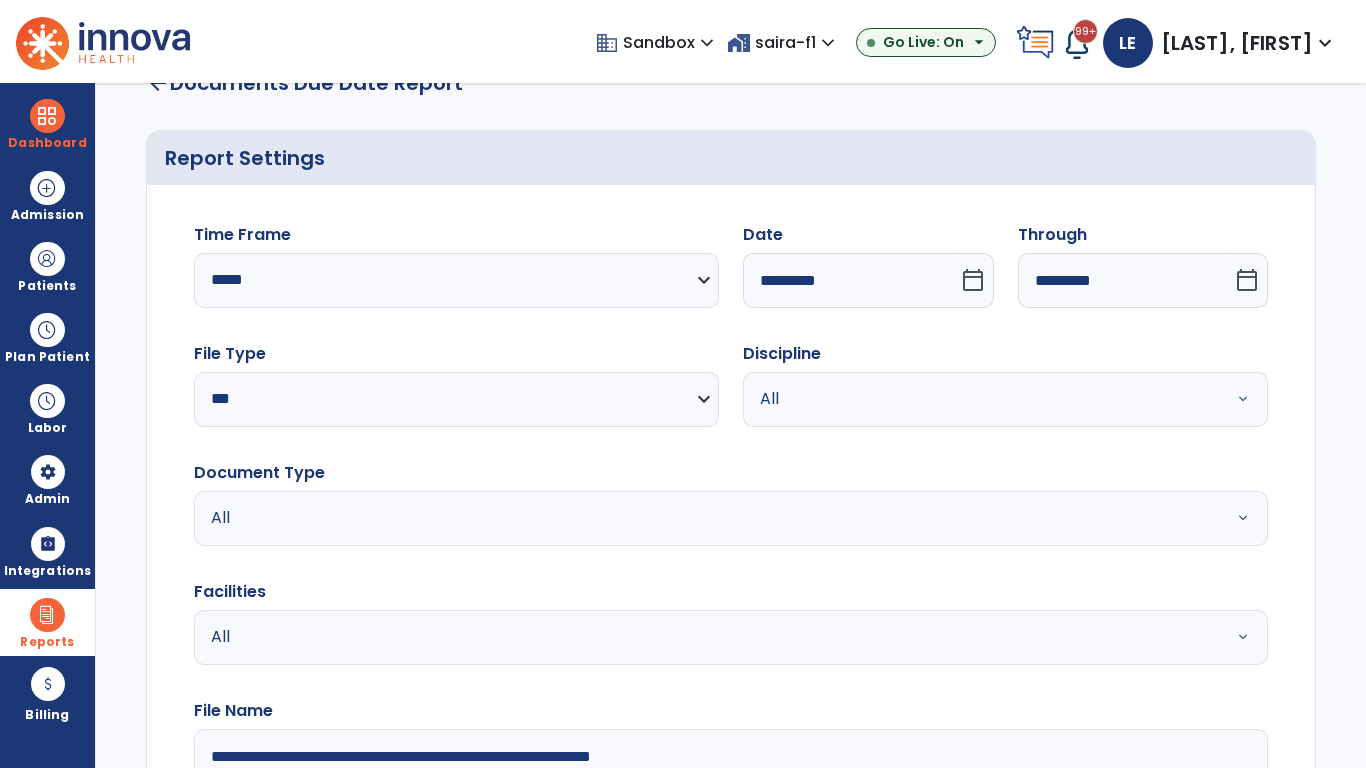 type on "**********" 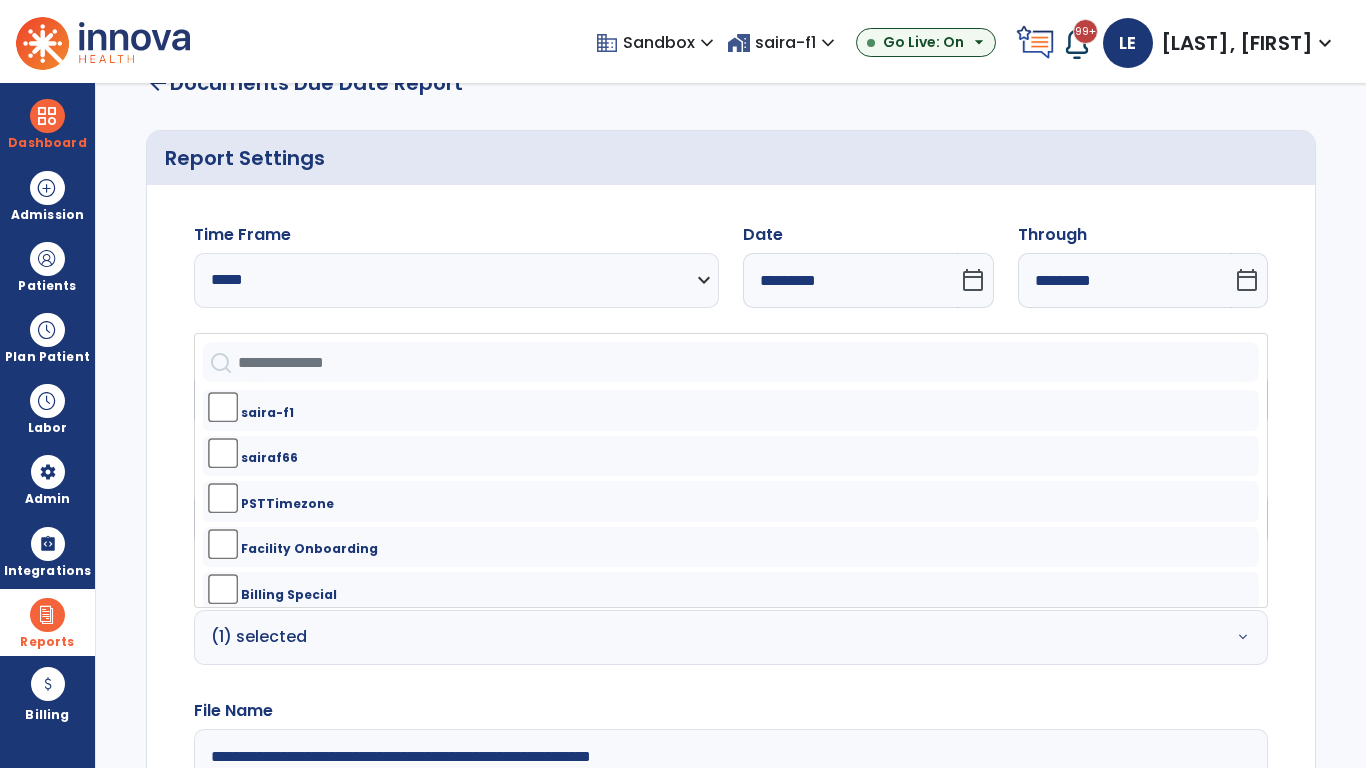 click on "All" at bounding box center [981, 399] 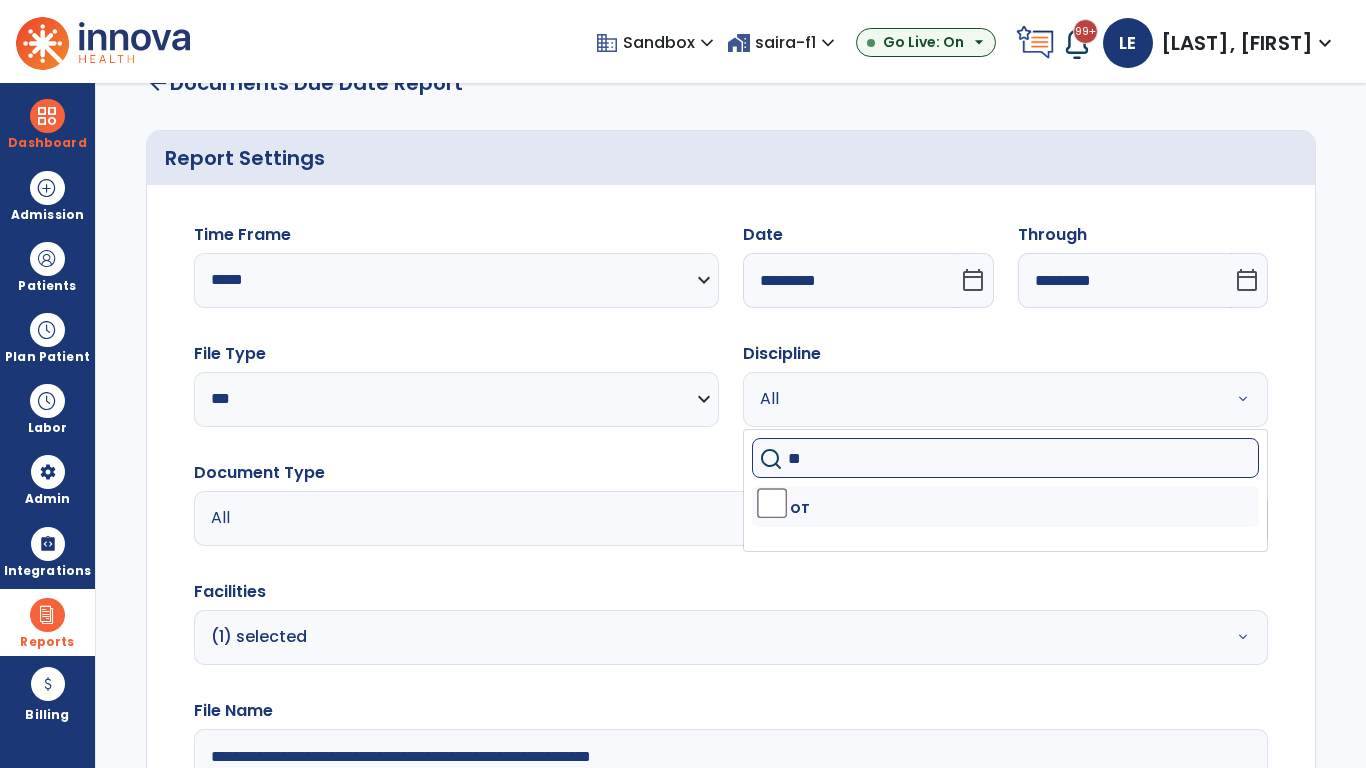 type on "**" 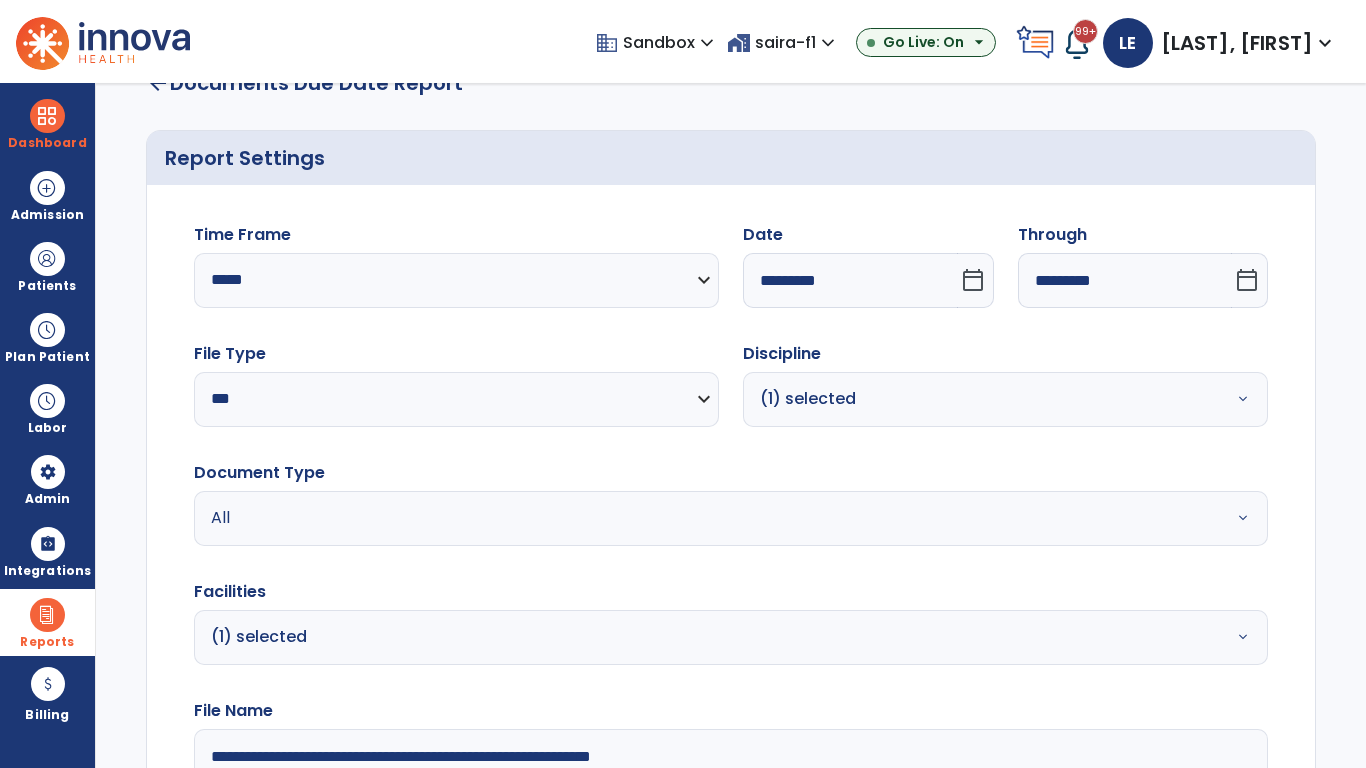 click on "All" at bounding box center [679, 518] 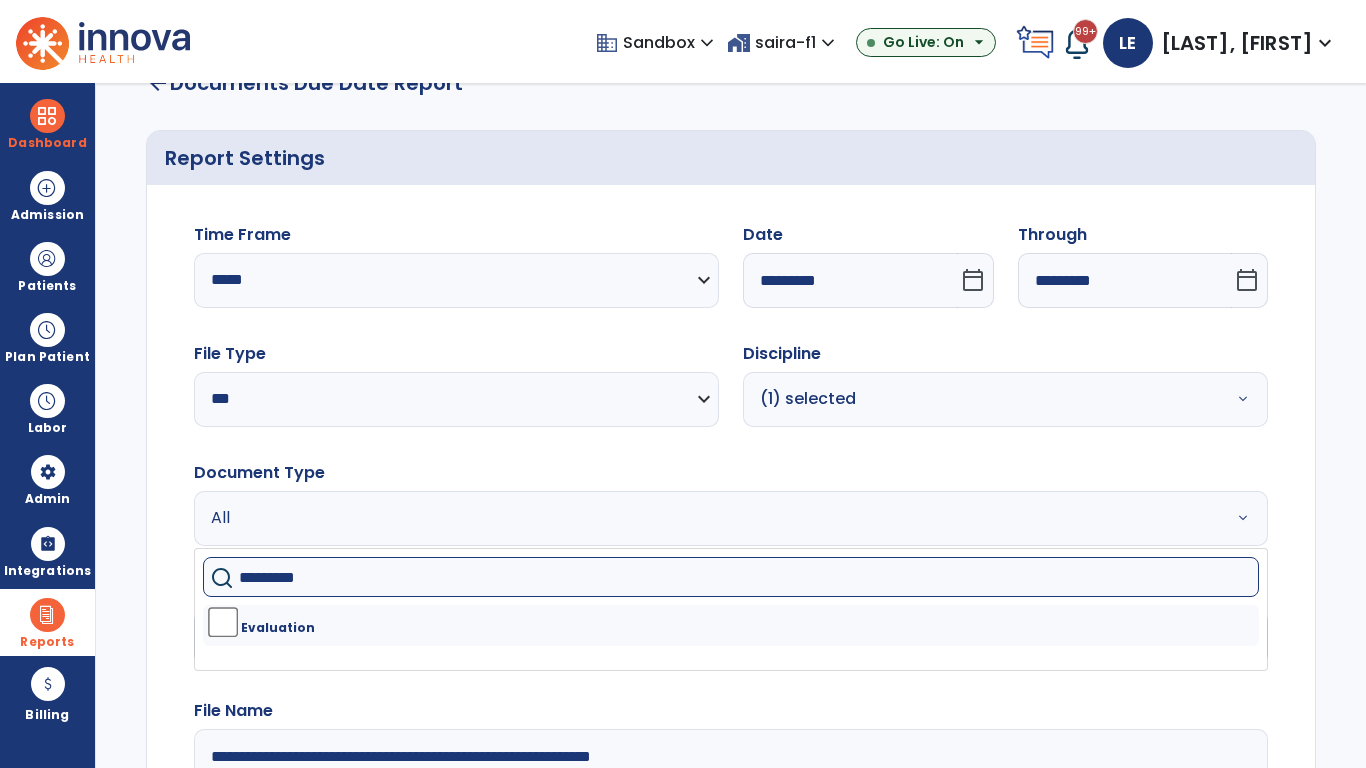 type on "**********" 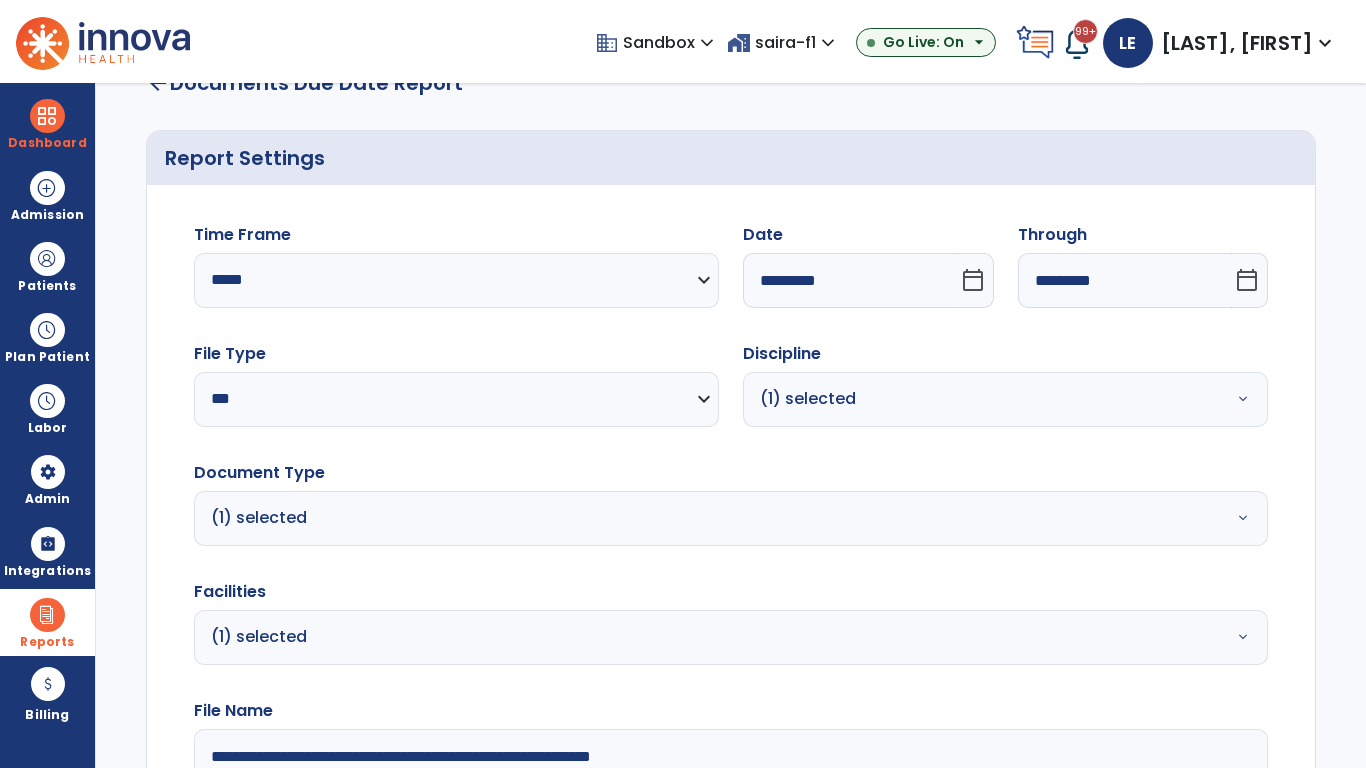 click on "Generate Report" 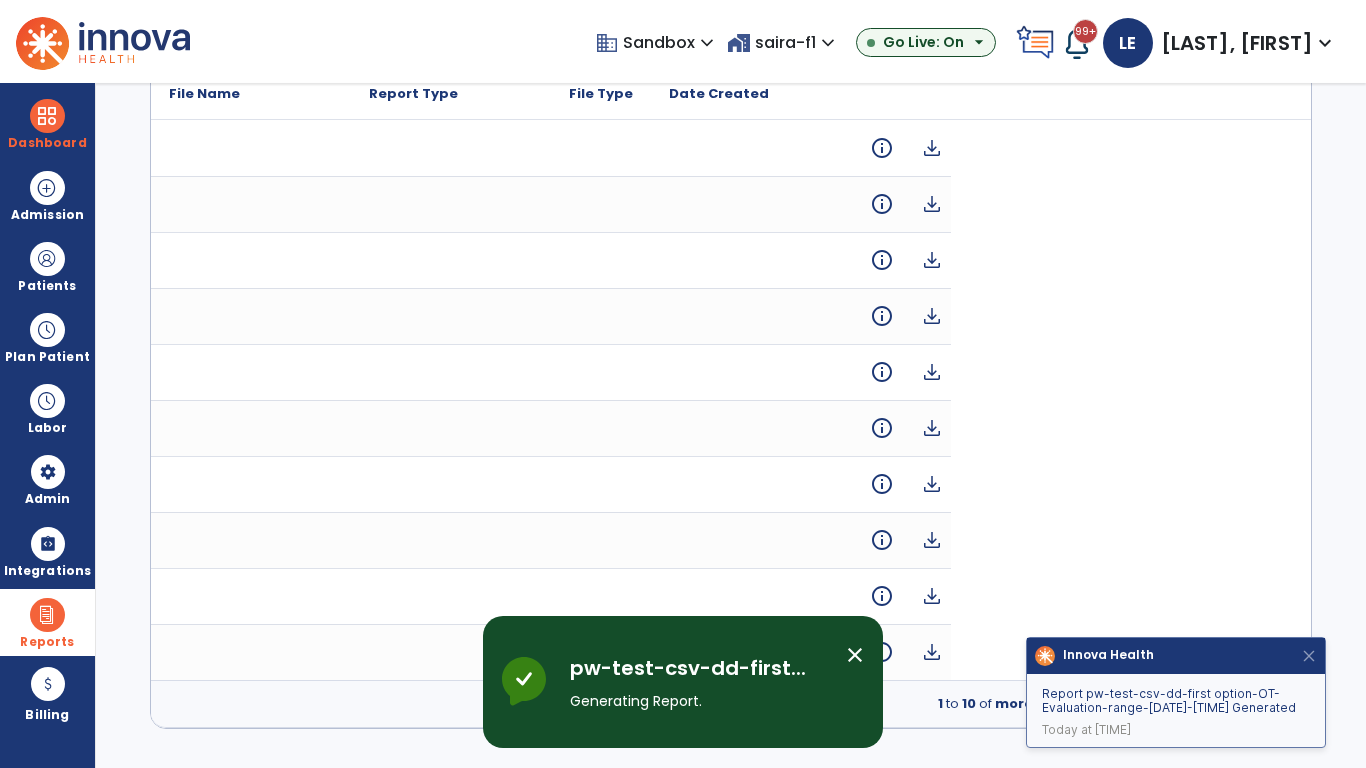 scroll, scrollTop: 0, scrollLeft: 0, axis: both 